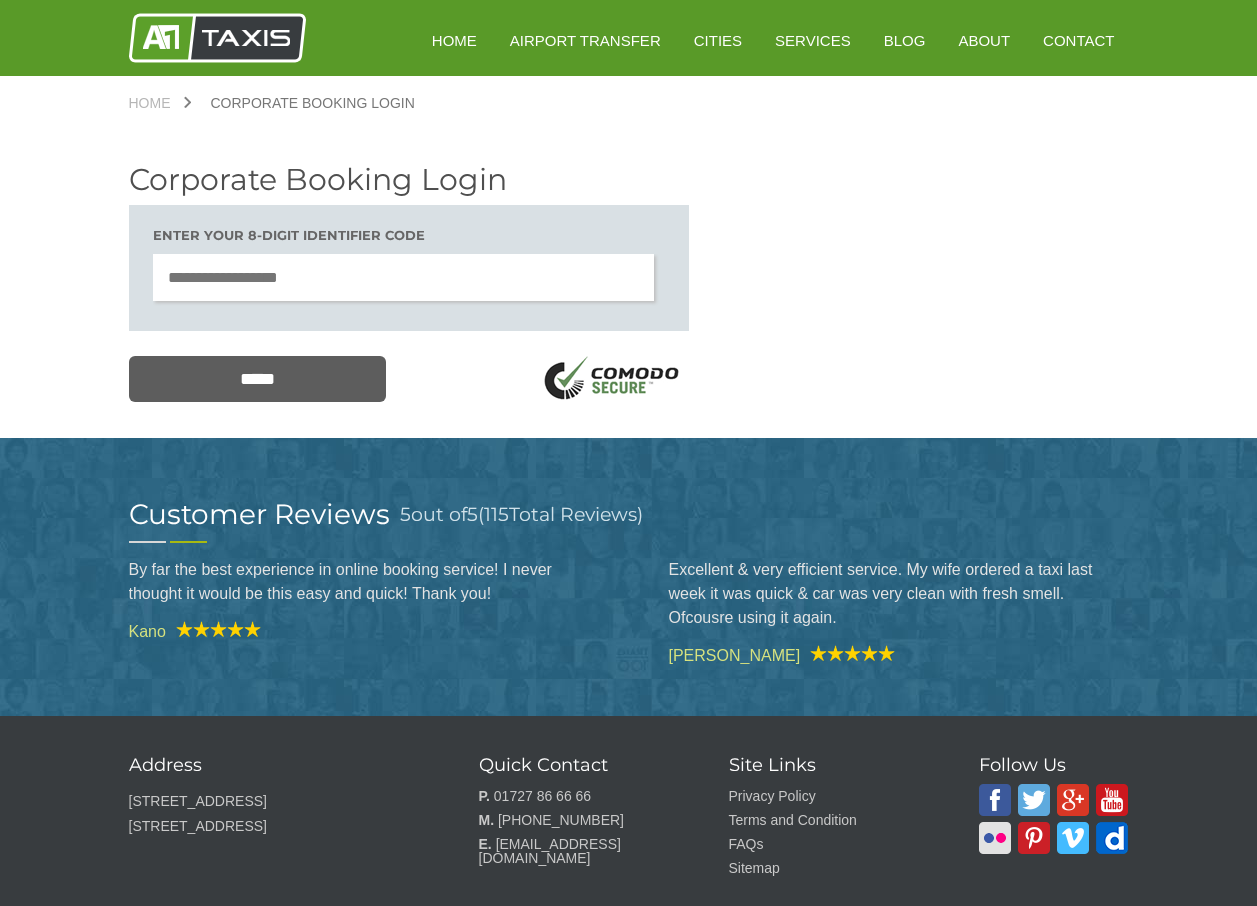 scroll, scrollTop: 0, scrollLeft: 0, axis: both 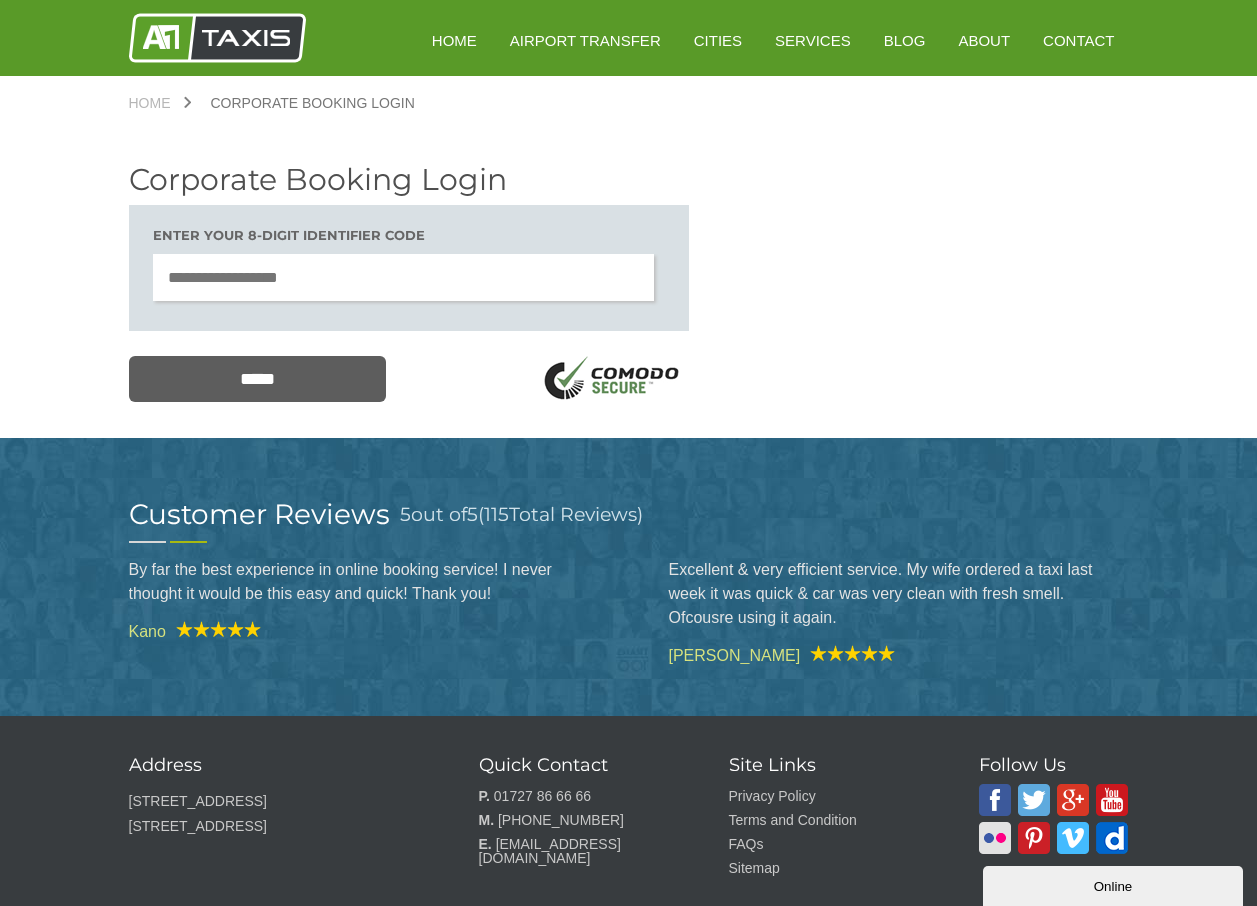 type on "********" 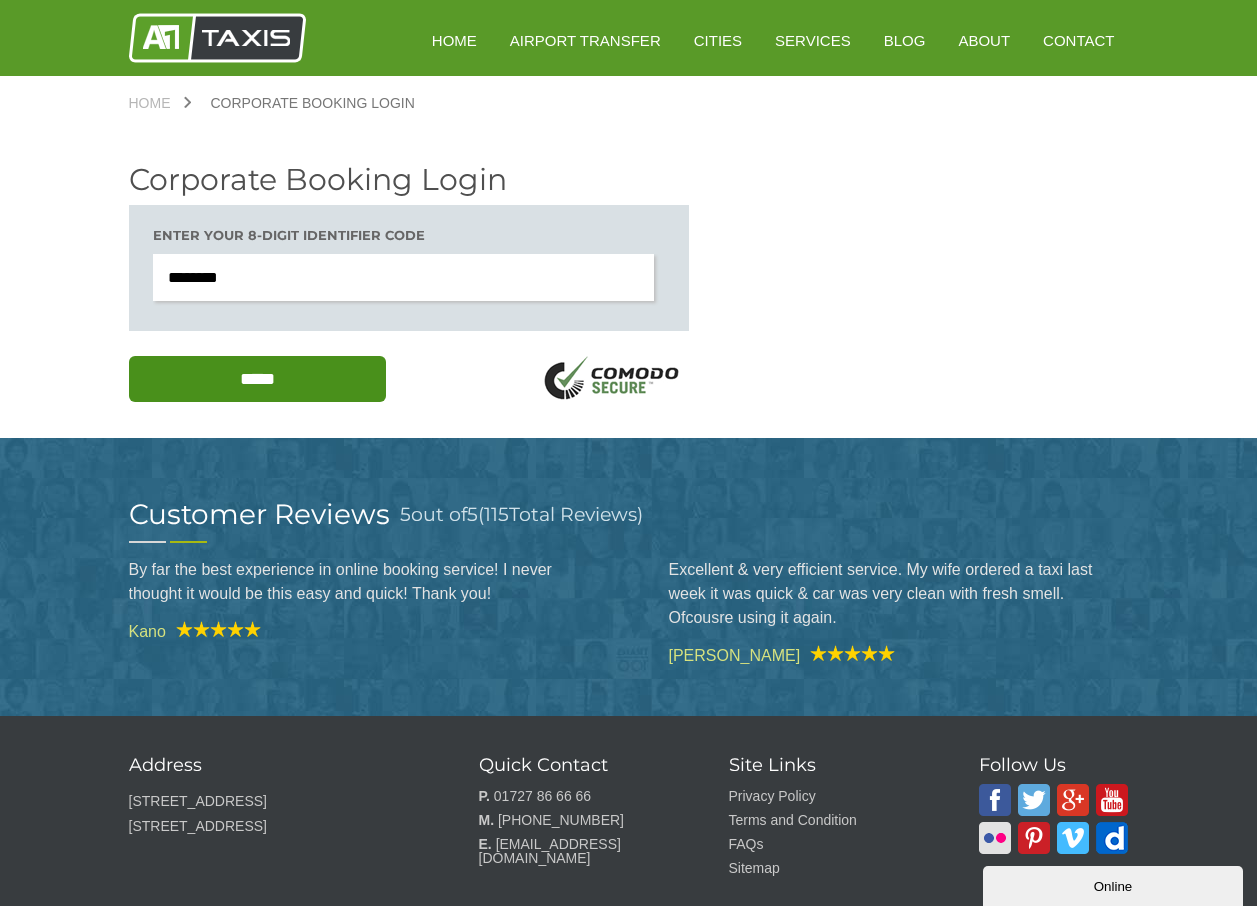 click on "*****" at bounding box center (258, 379) 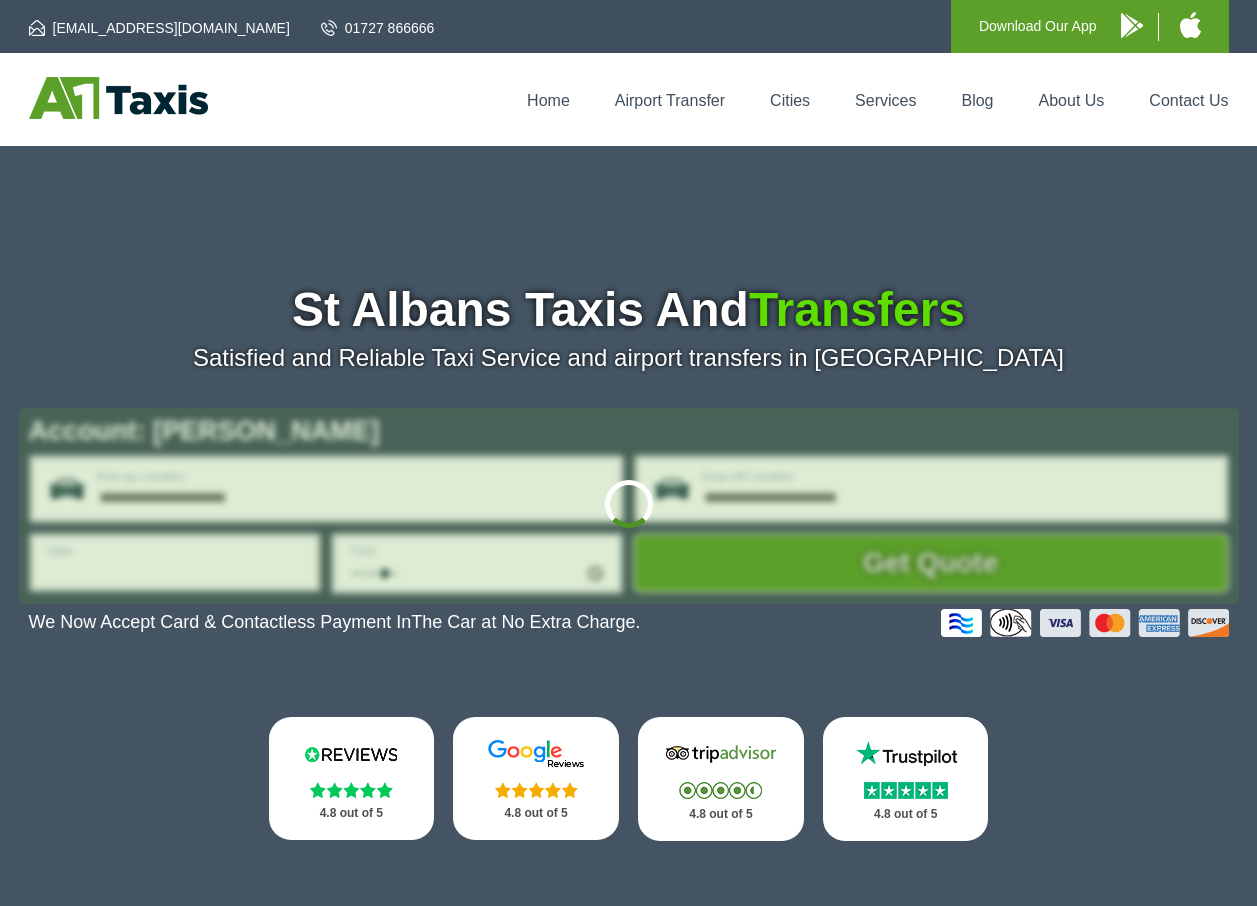 scroll, scrollTop: 0, scrollLeft: 0, axis: both 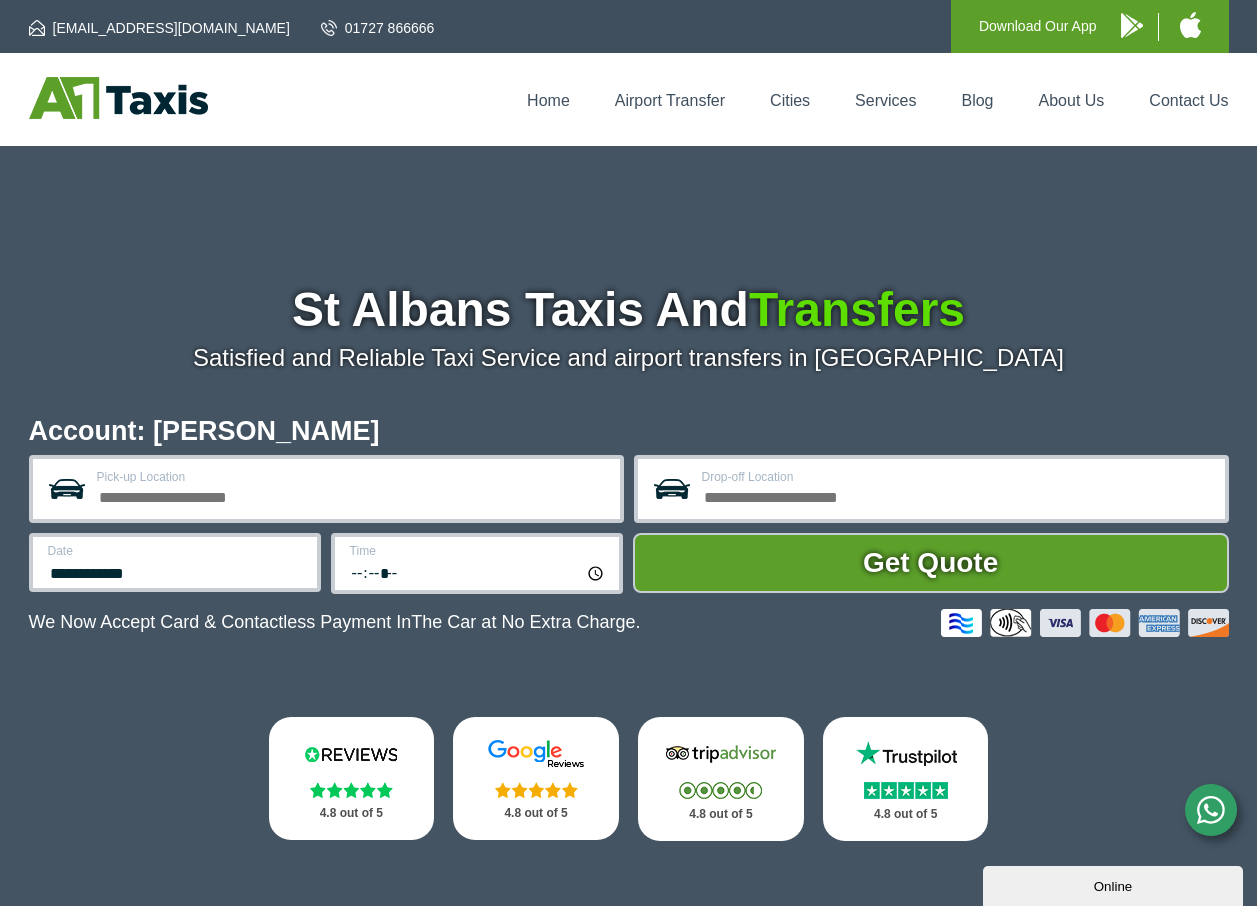 click on "Pick-up Location" at bounding box center [352, 495] 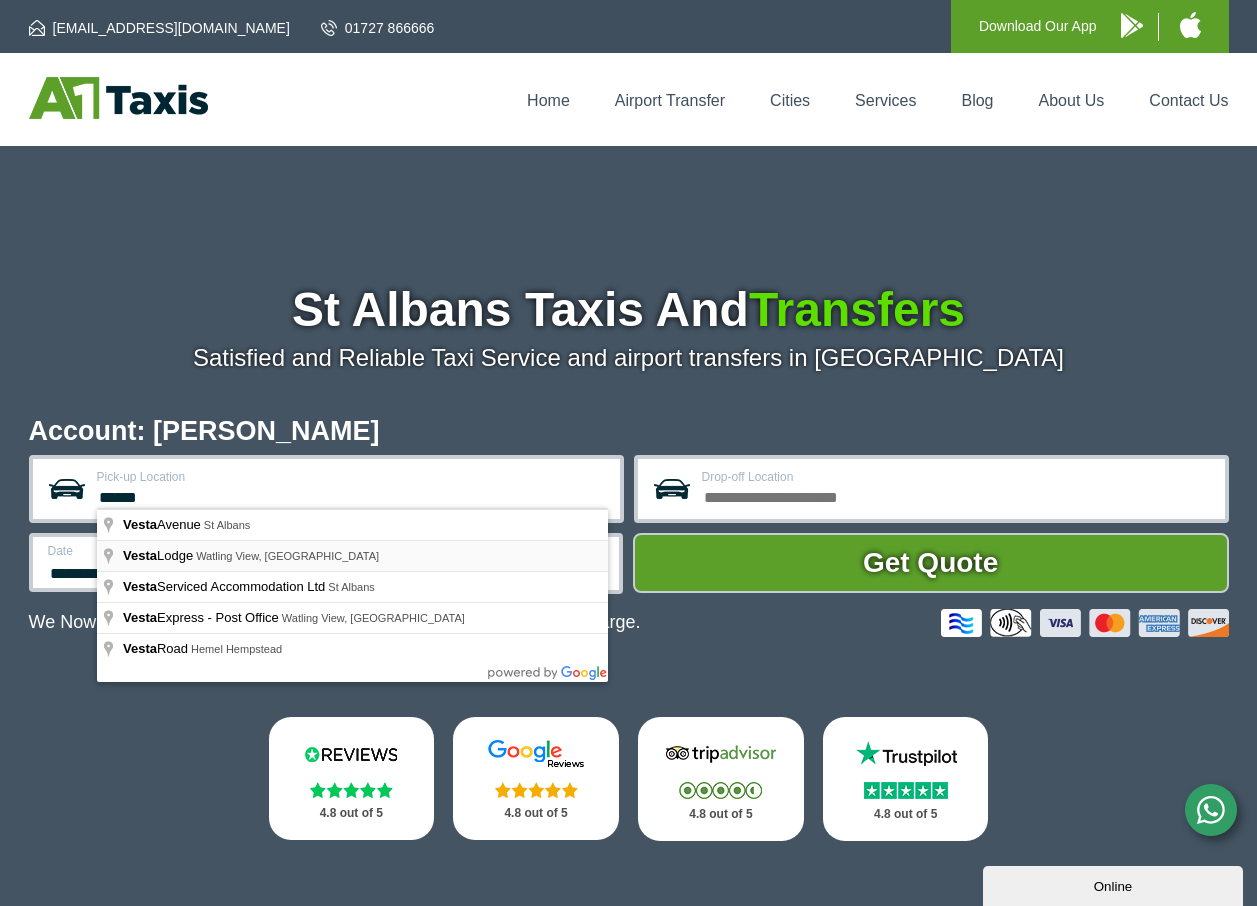 type on "**********" 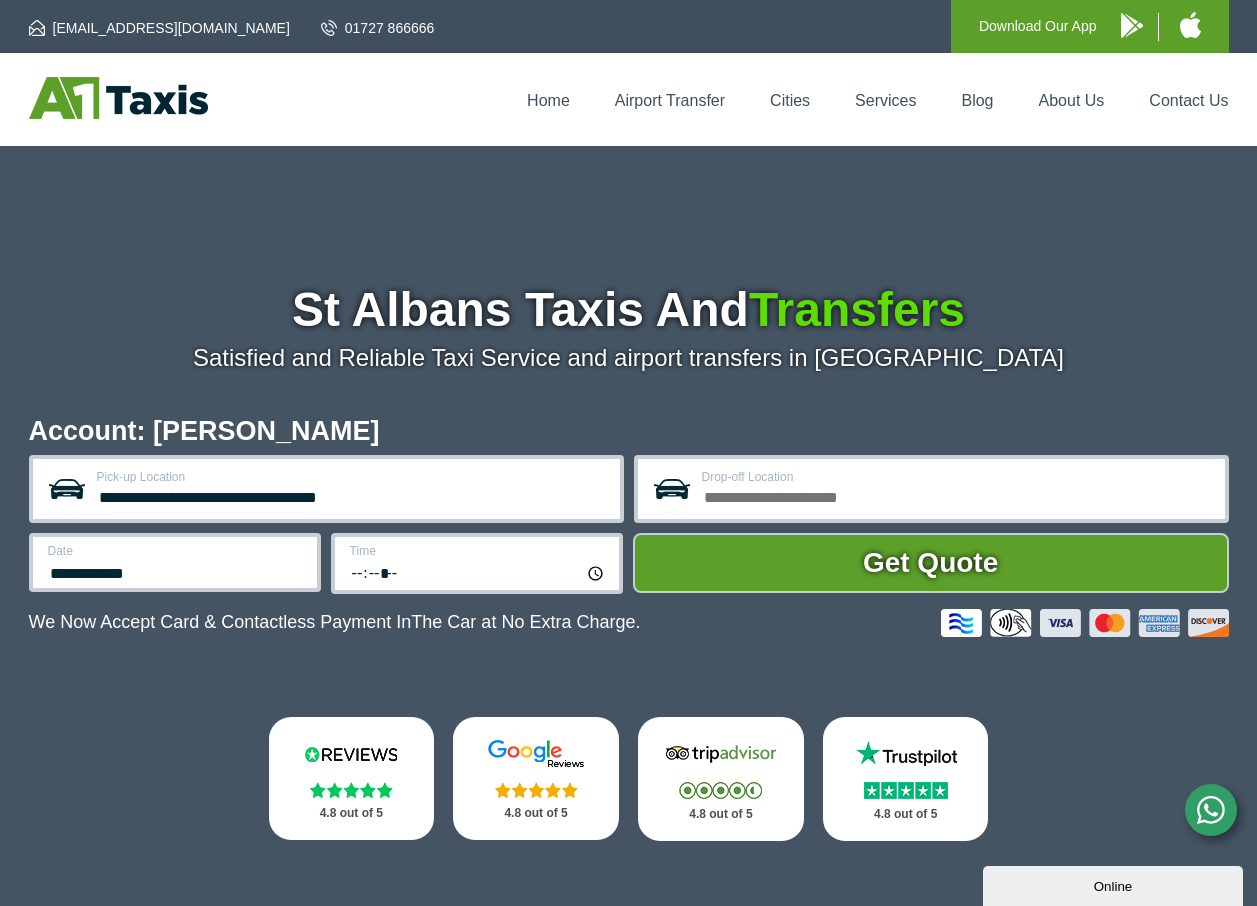 click on "Drop-off Location" at bounding box center (957, 495) 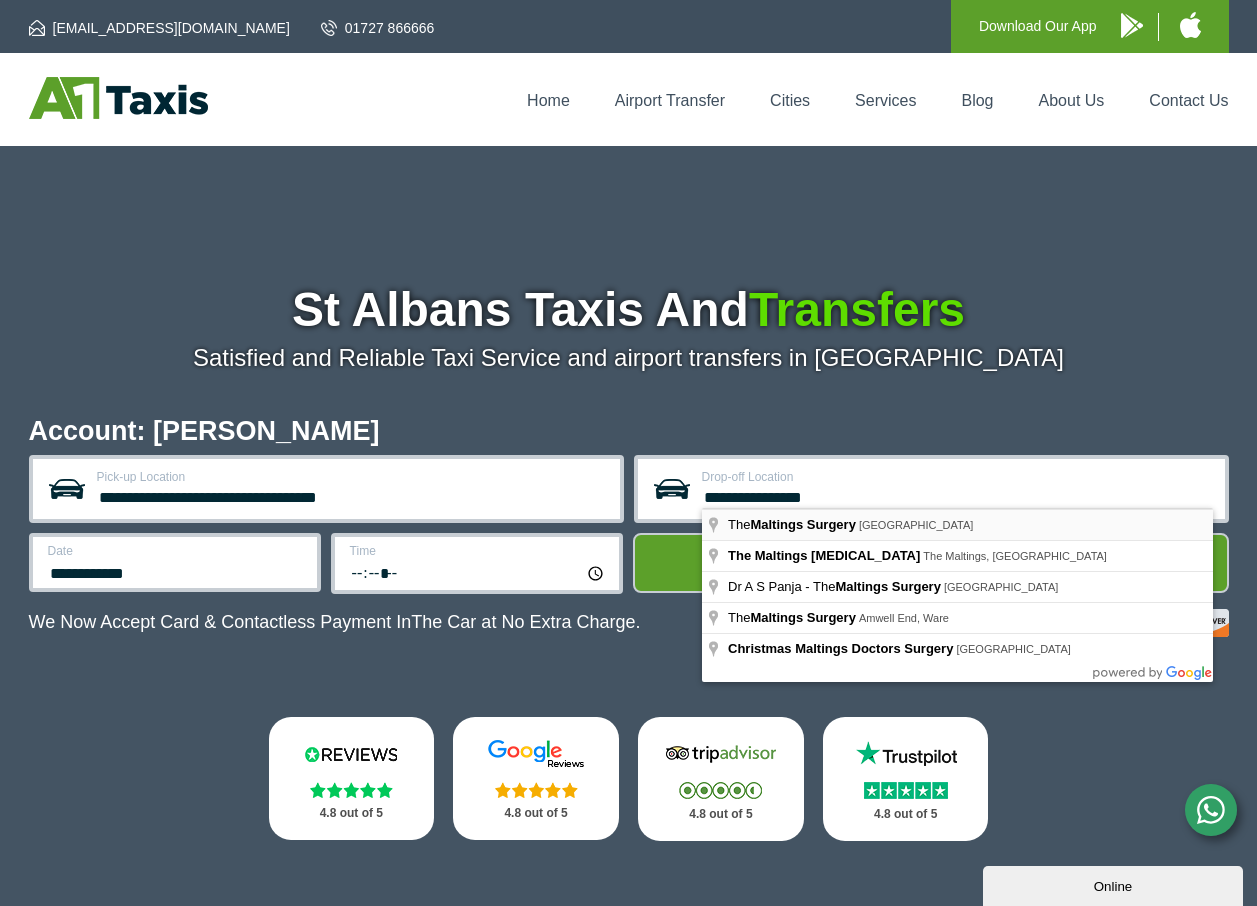 type on "**********" 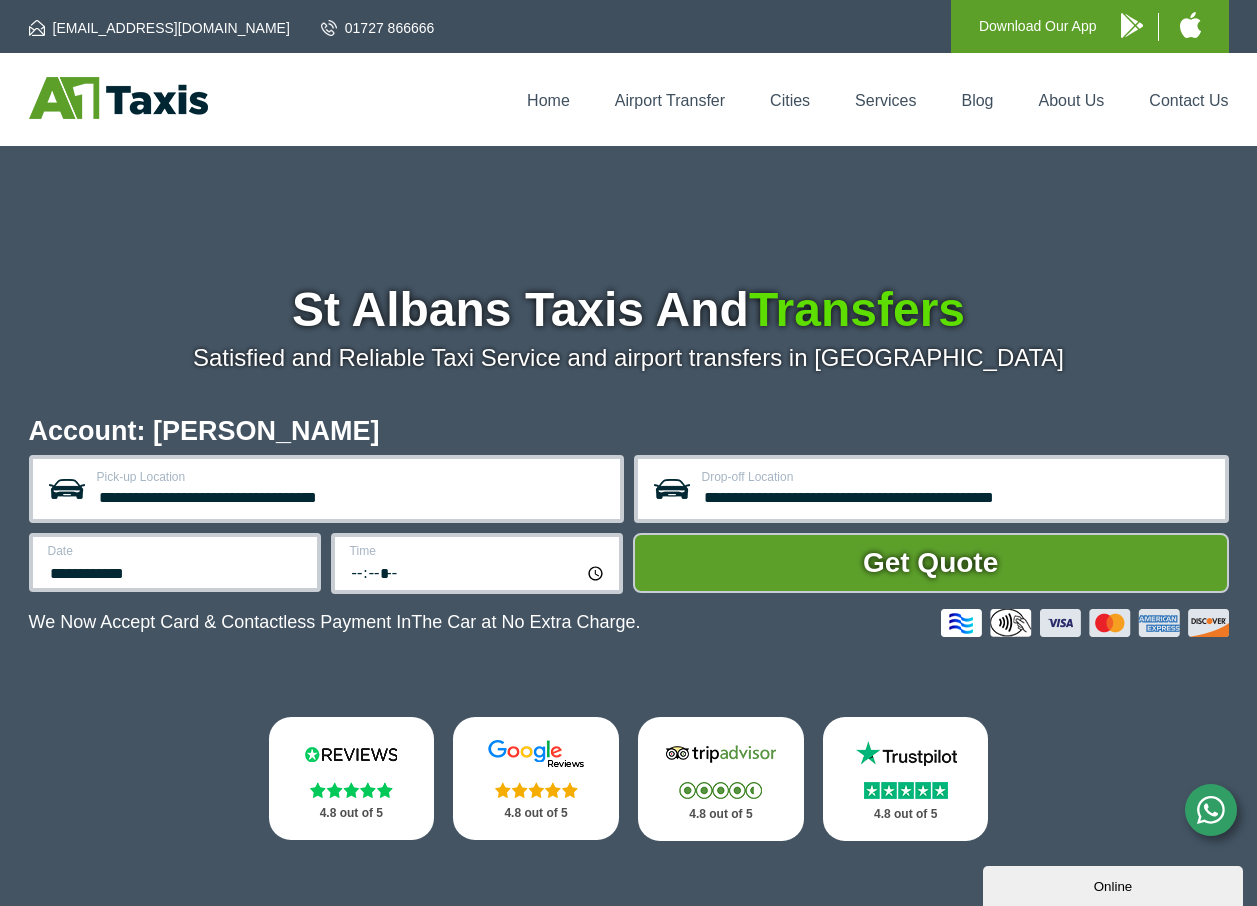 click on "Time
*****" at bounding box center (477, 563) 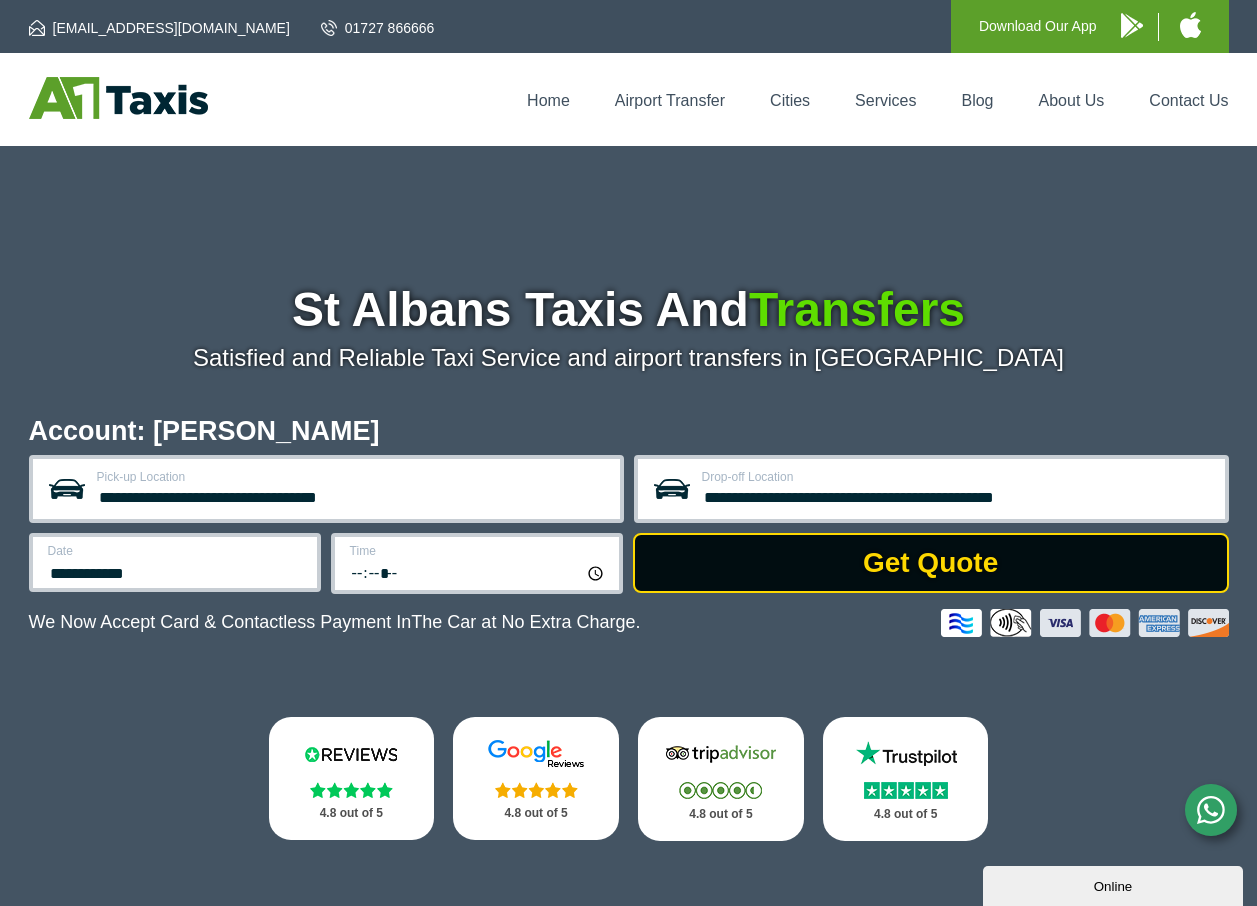 type on "*****" 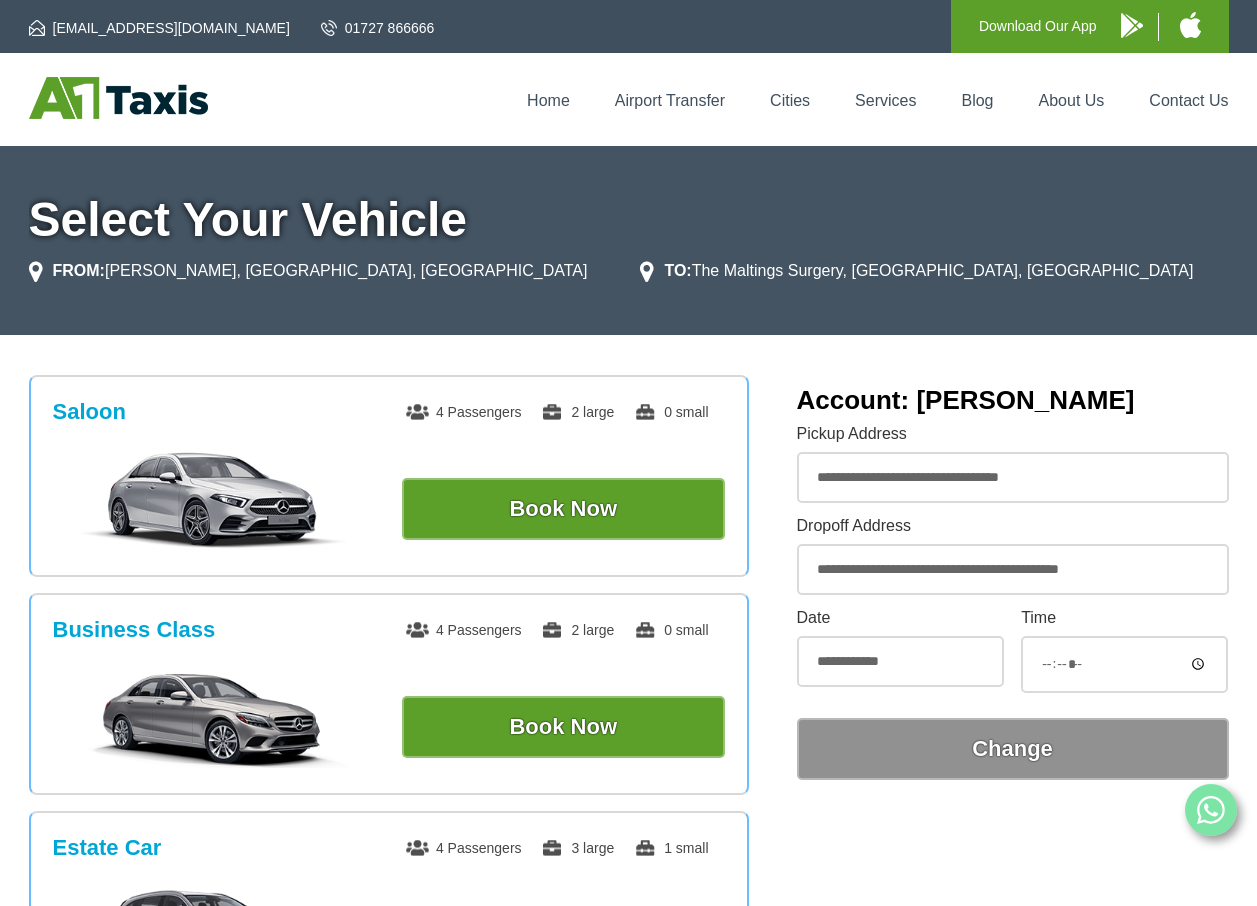 scroll, scrollTop: 0, scrollLeft: 0, axis: both 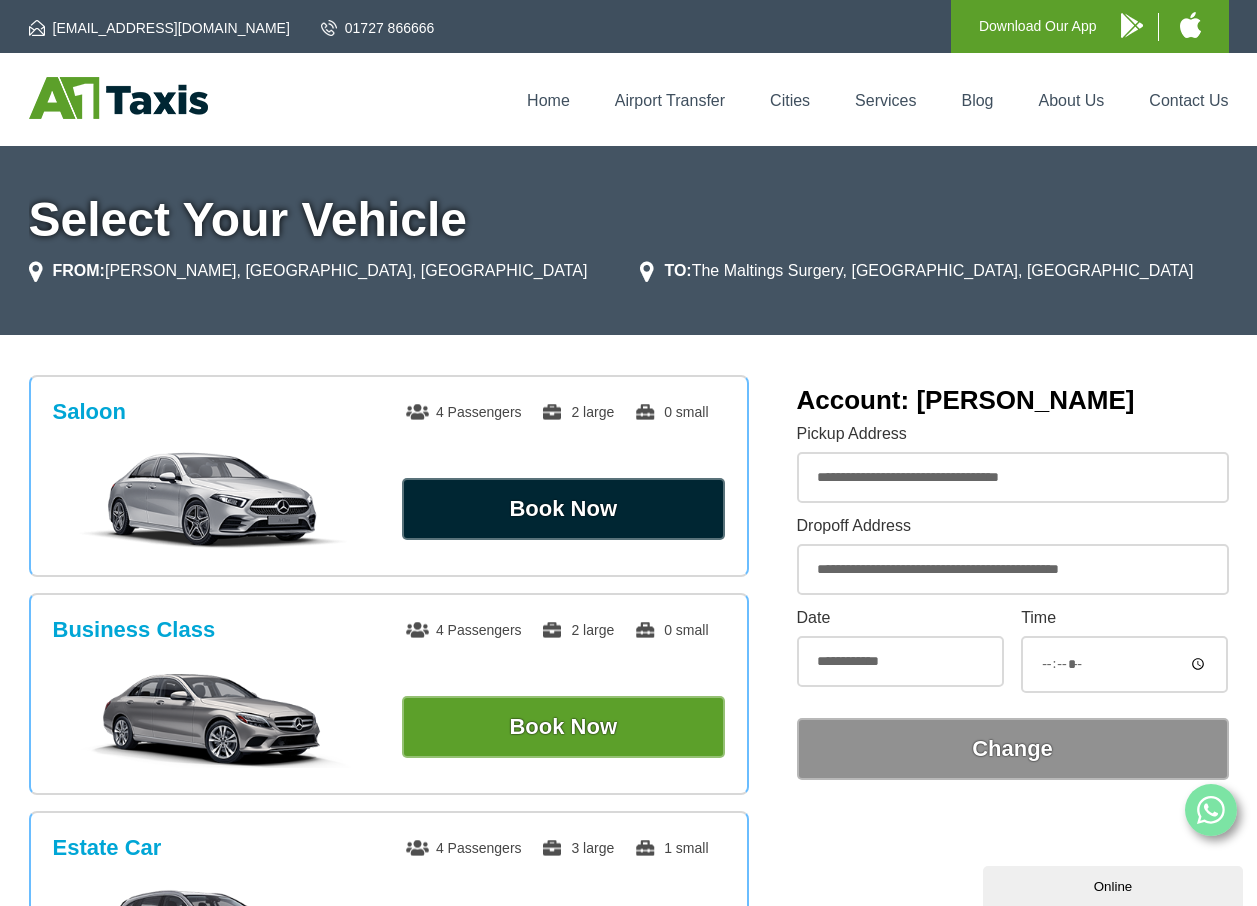 click on "Book Now" at bounding box center (563, 509) 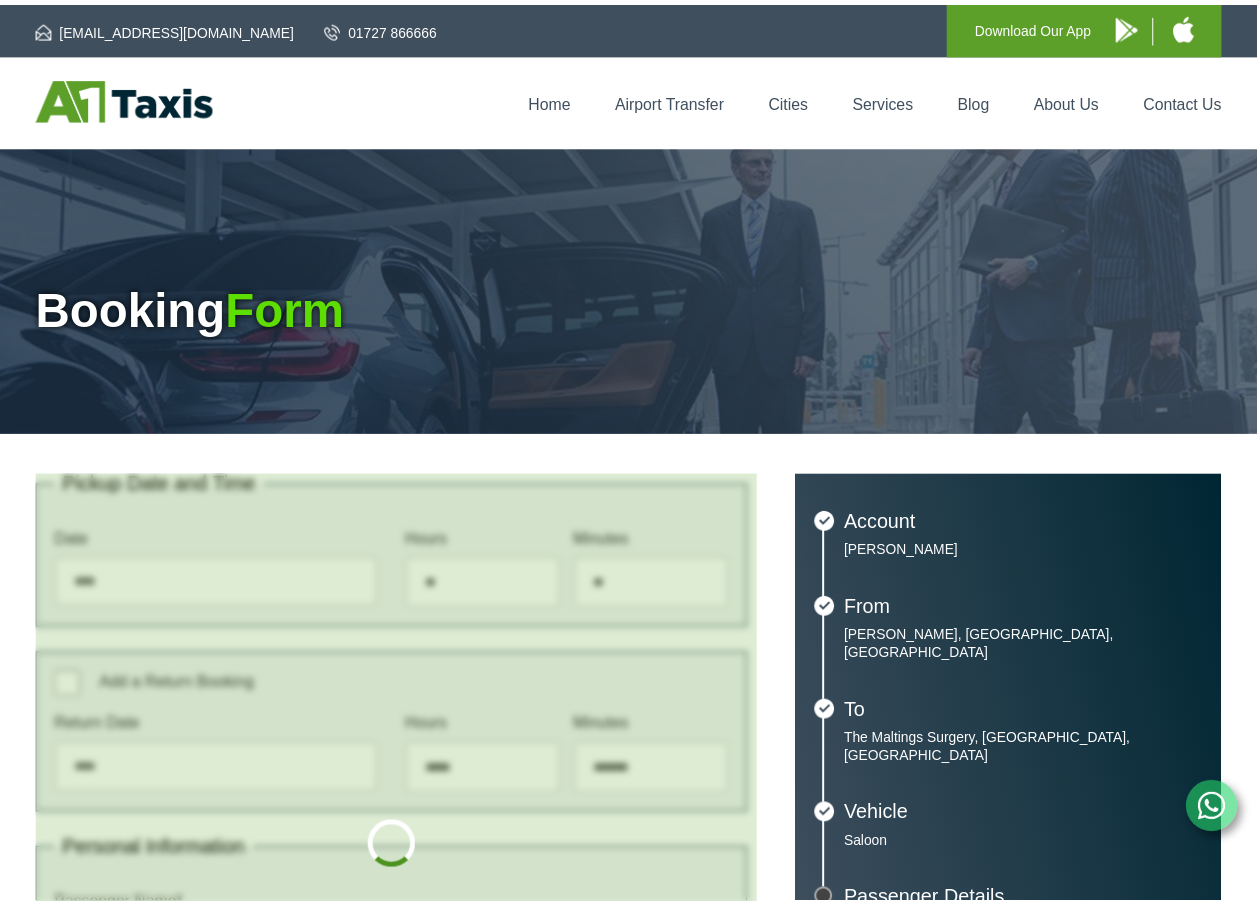 scroll, scrollTop: 0, scrollLeft: 0, axis: both 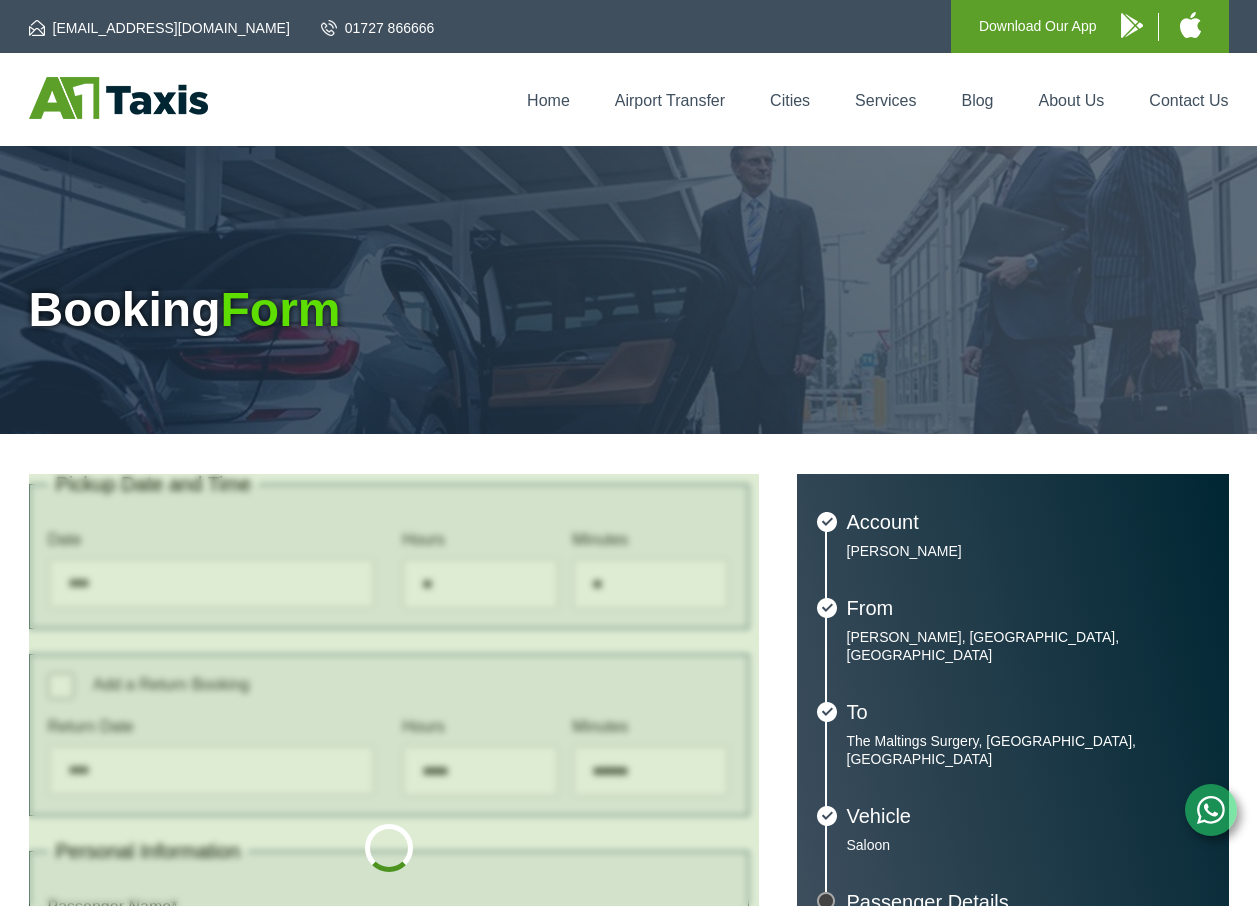 type on "**********" 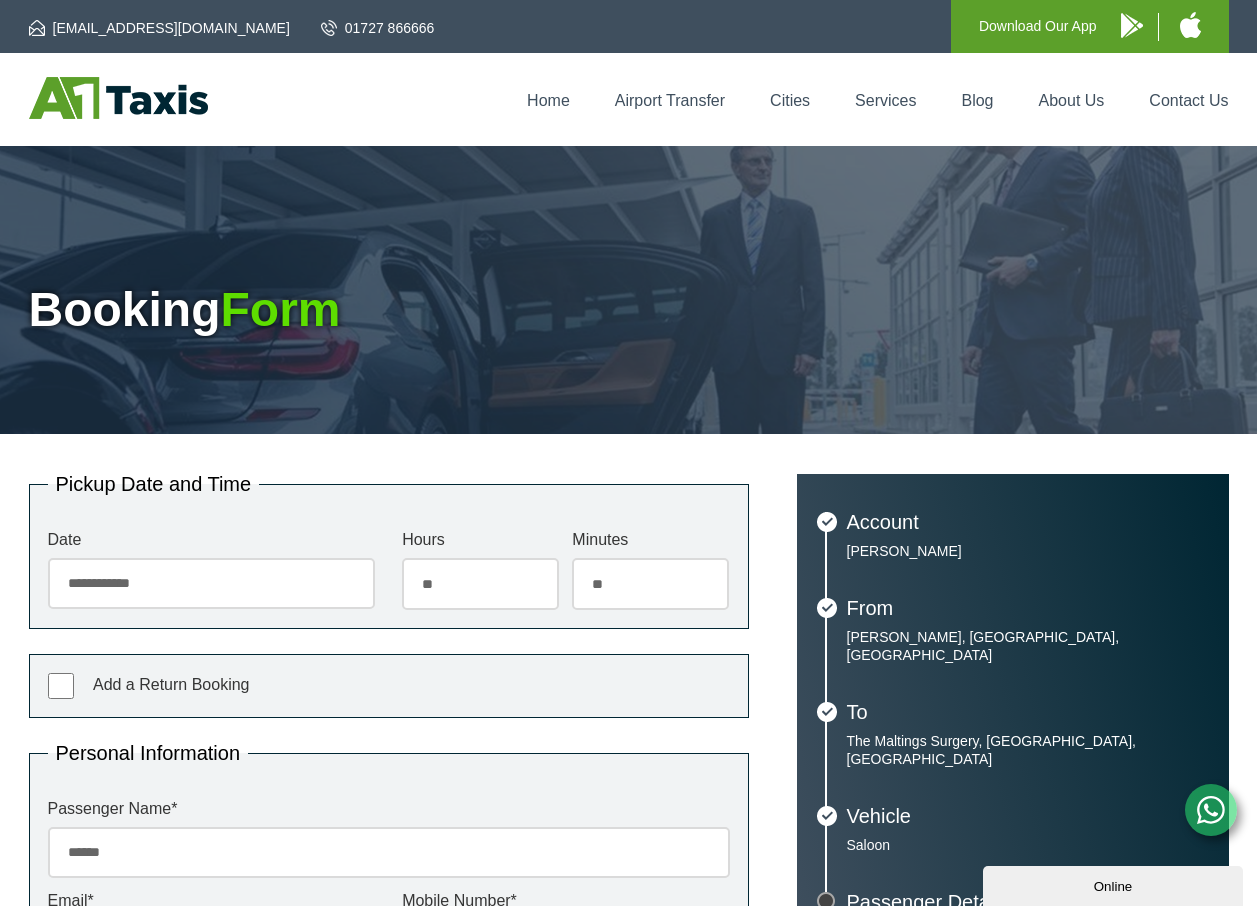 scroll, scrollTop: 0, scrollLeft: 0, axis: both 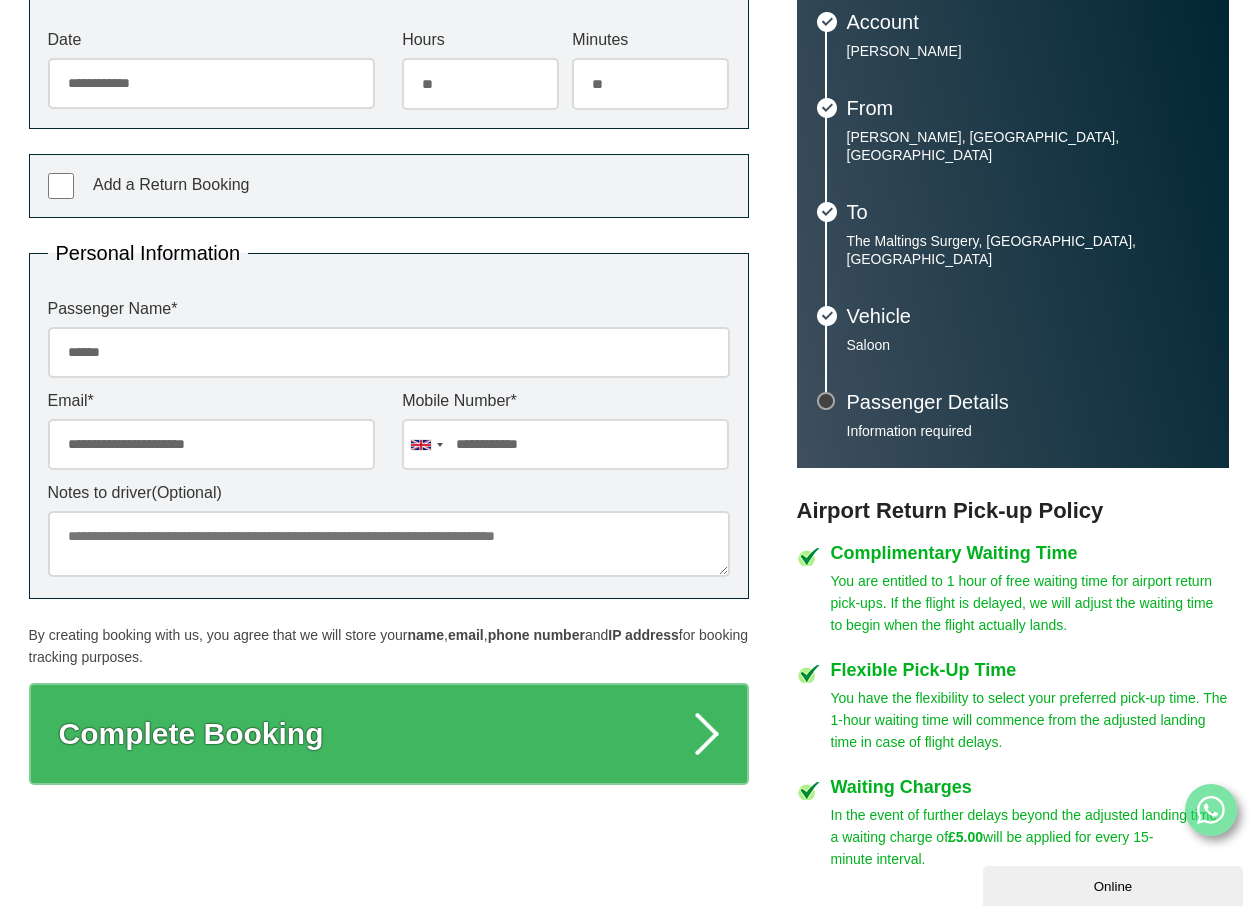 drag, startPoint x: 176, startPoint y: 357, endPoint x: 10, endPoint y: 352, distance: 166.07529 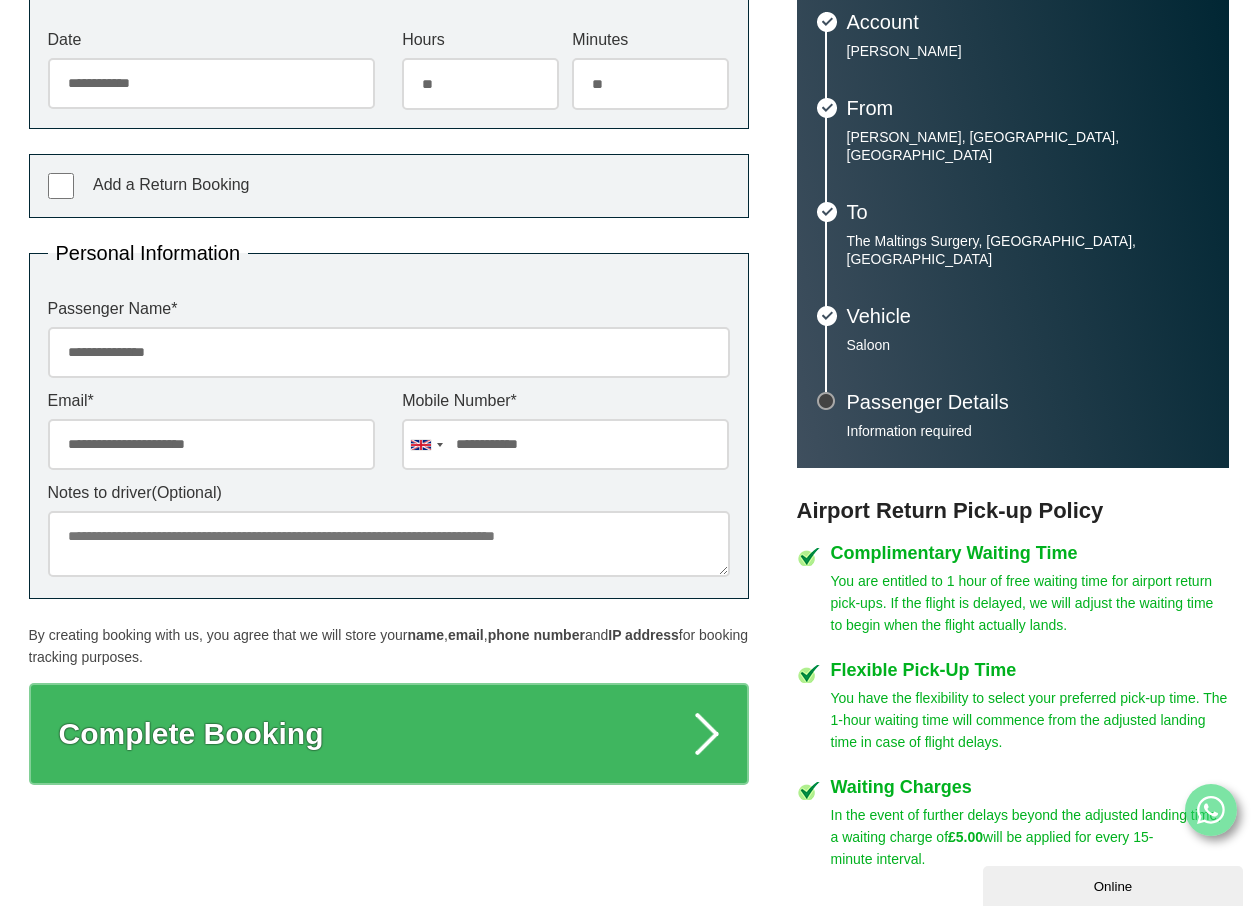 type on "**********" 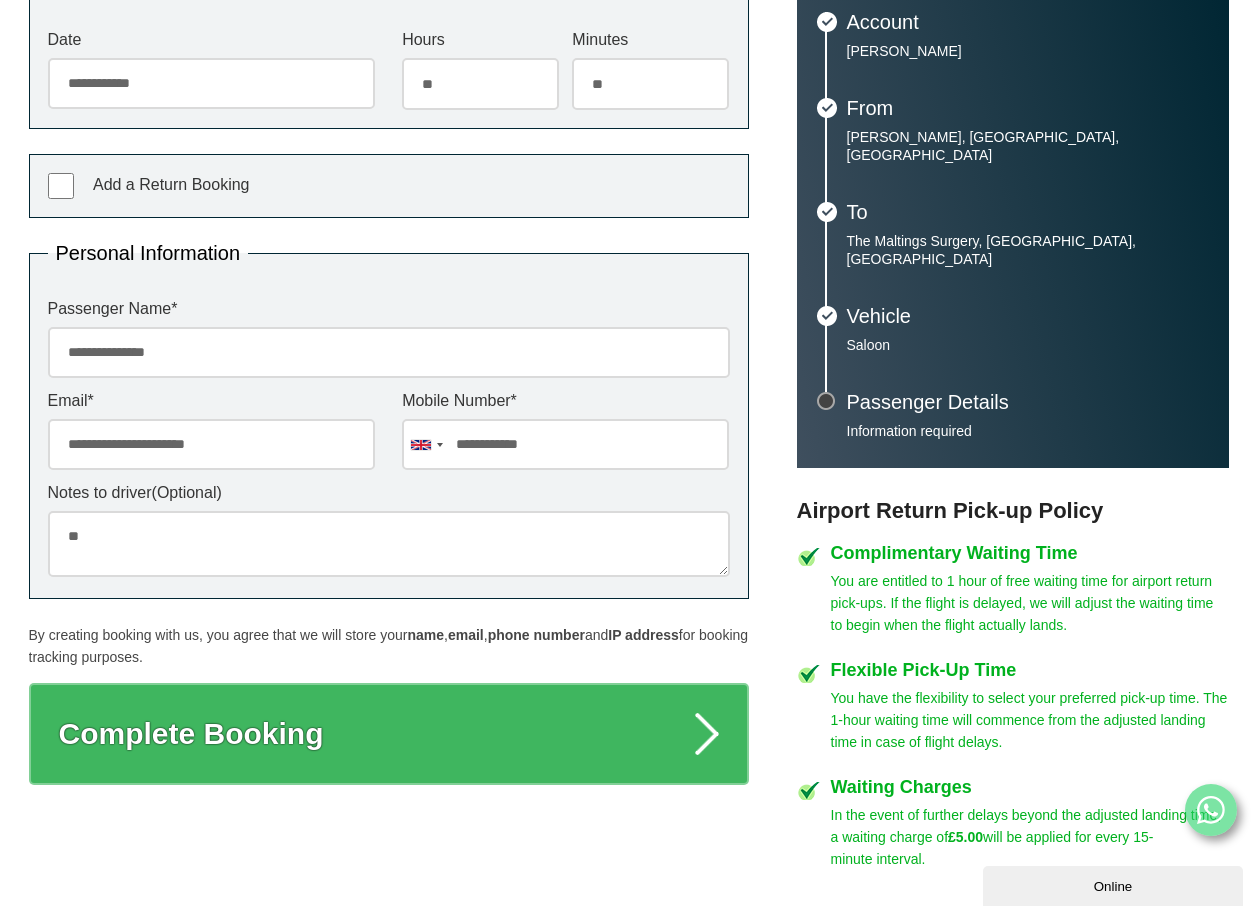 type on "*" 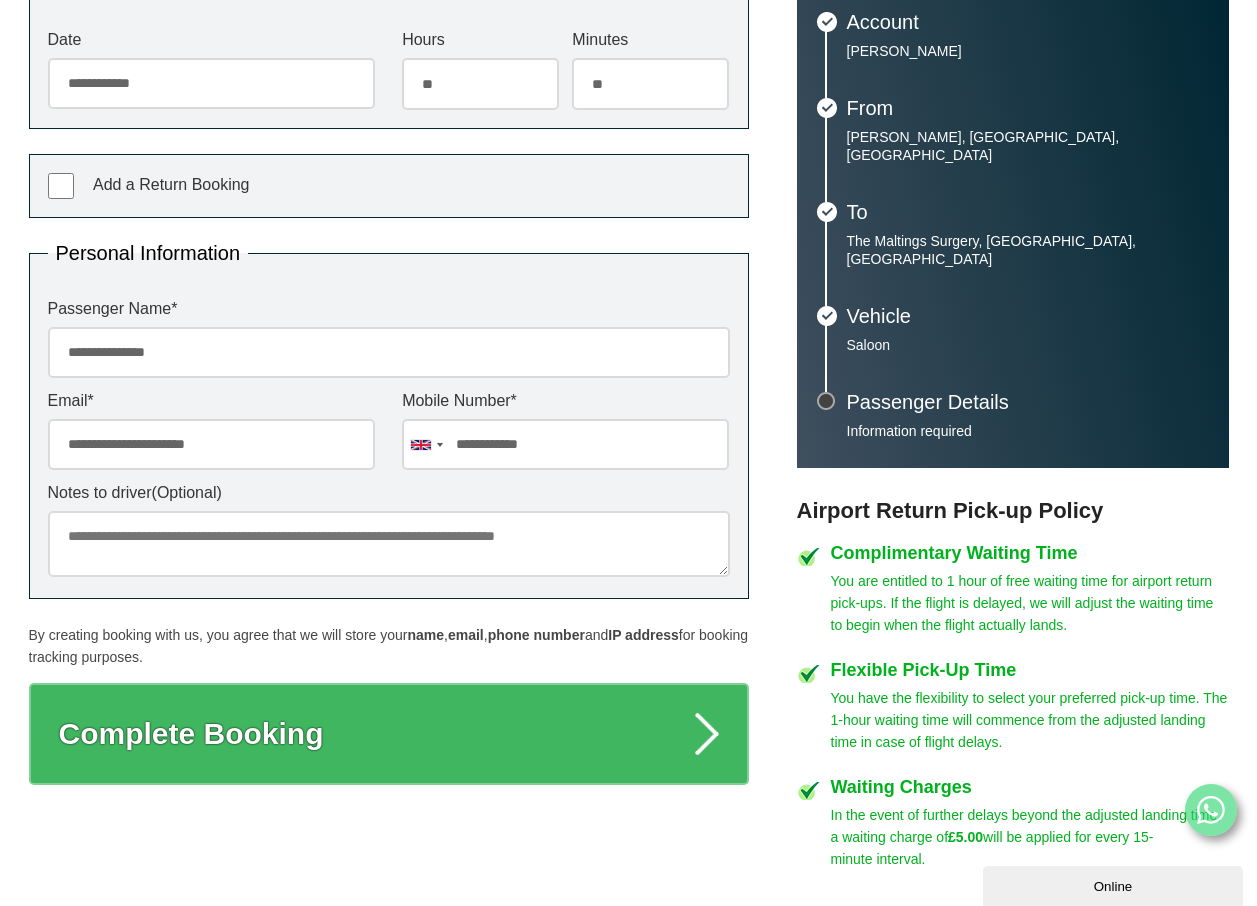 type on "*" 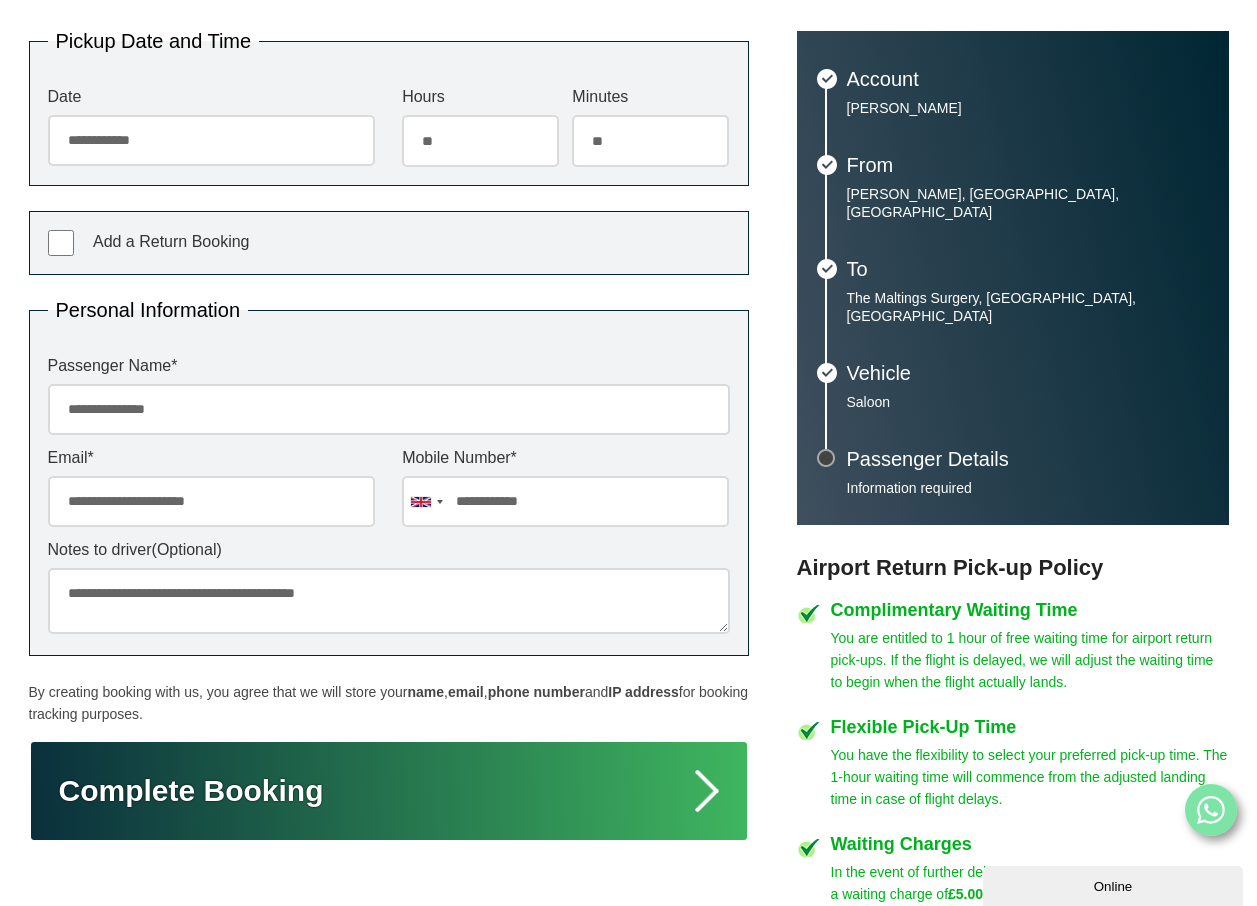 scroll, scrollTop: 500, scrollLeft: 0, axis: vertical 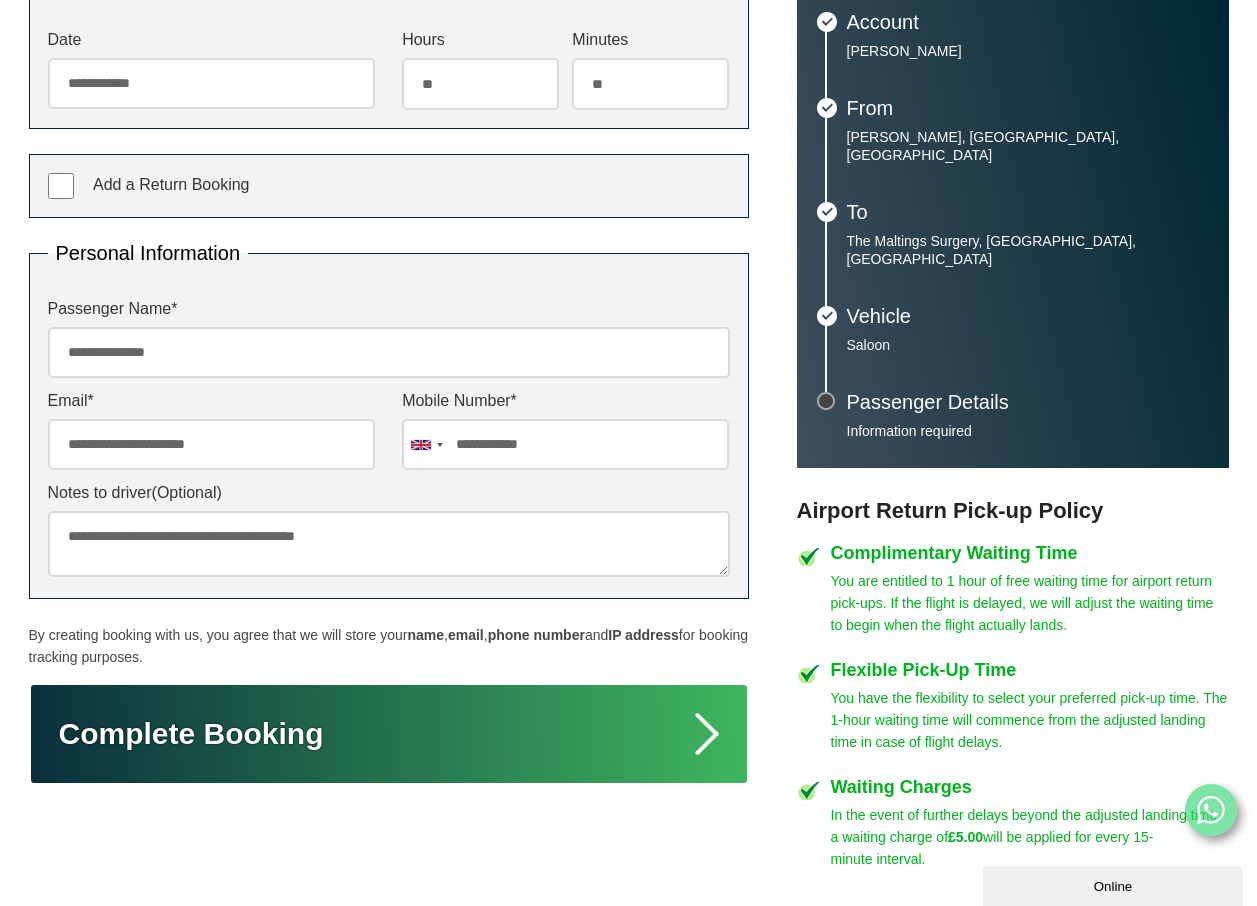 type on "**********" 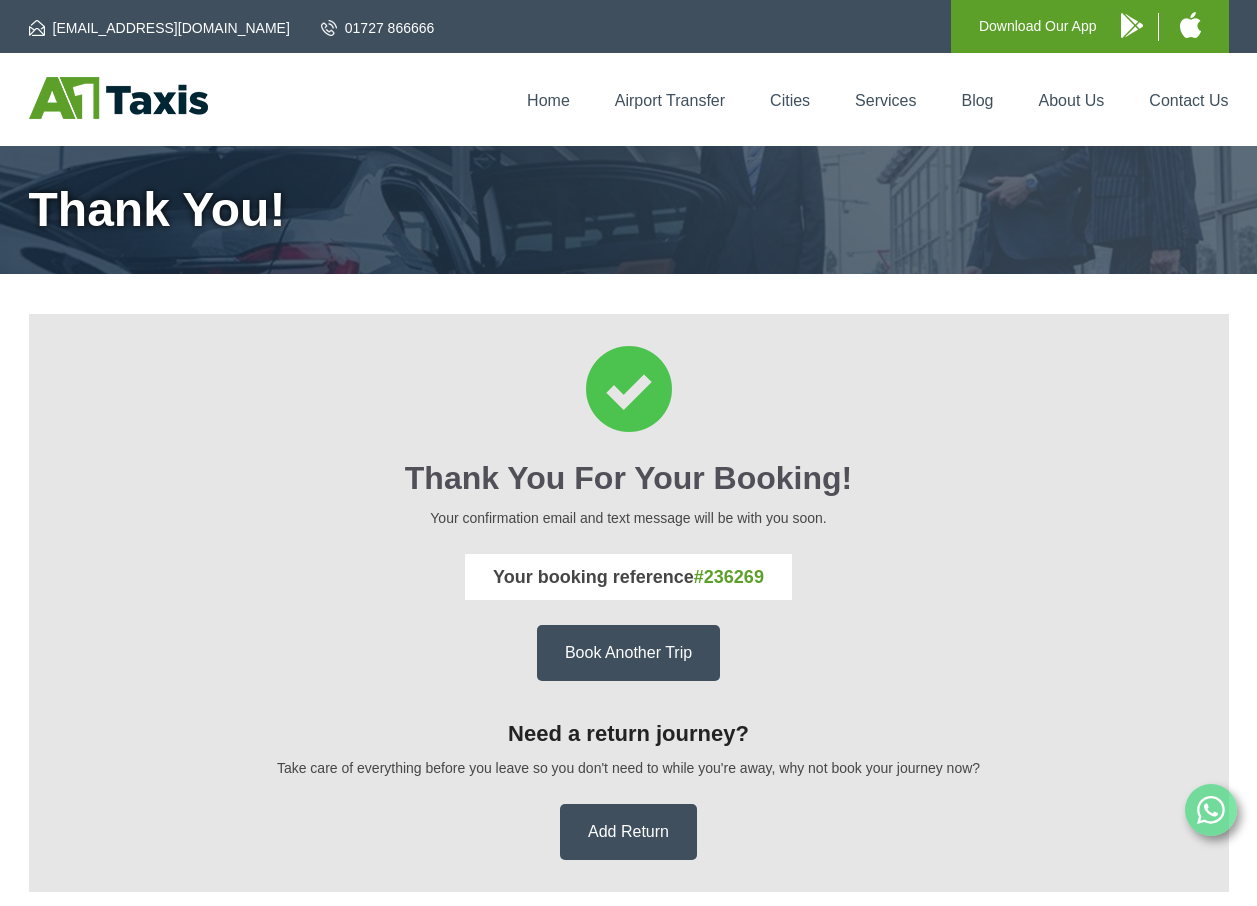 scroll, scrollTop: 0, scrollLeft: 0, axis: both 